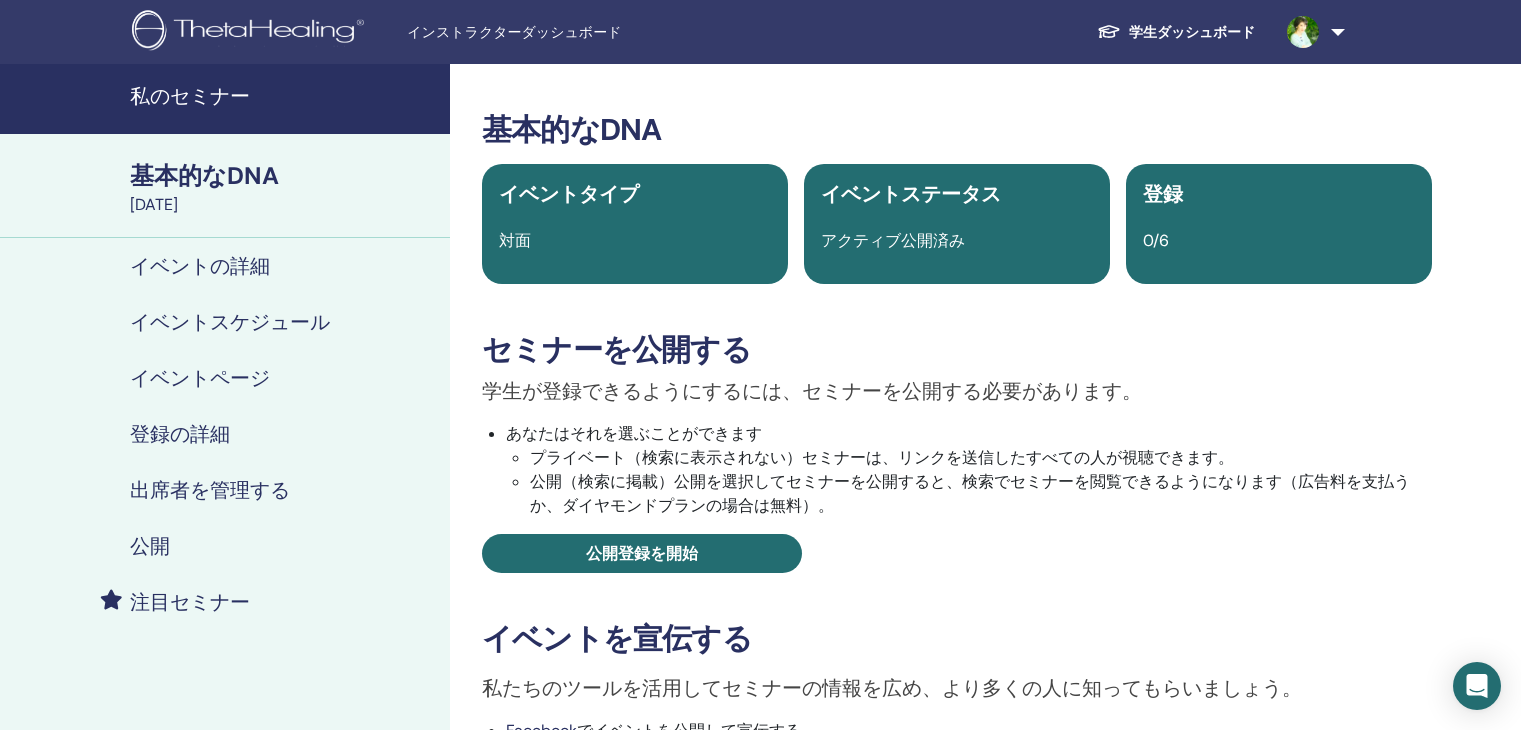 scroll, scrollTop: 0, scrollLeft: 0, axis: both 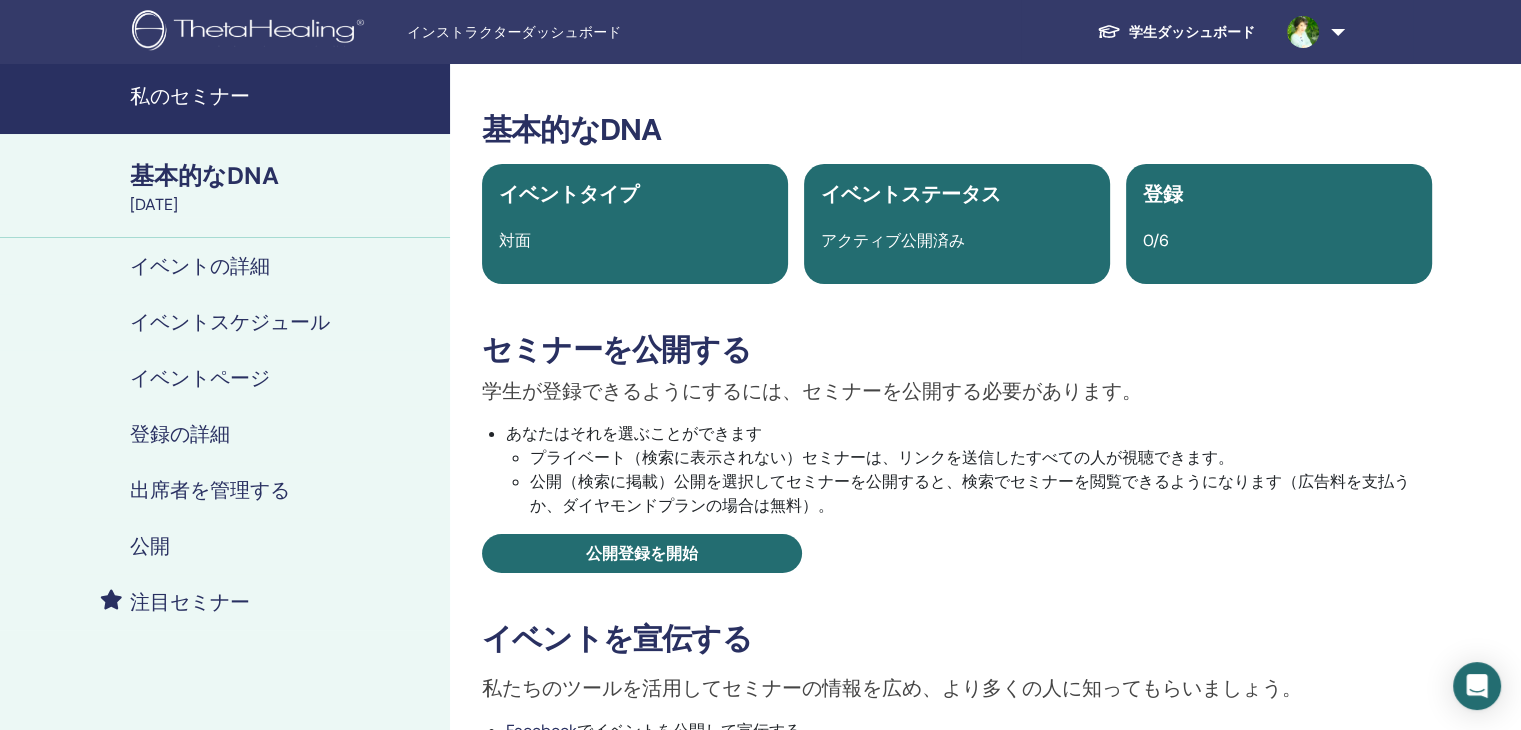 click on "イベントページ" at bounding box center (200, 378) 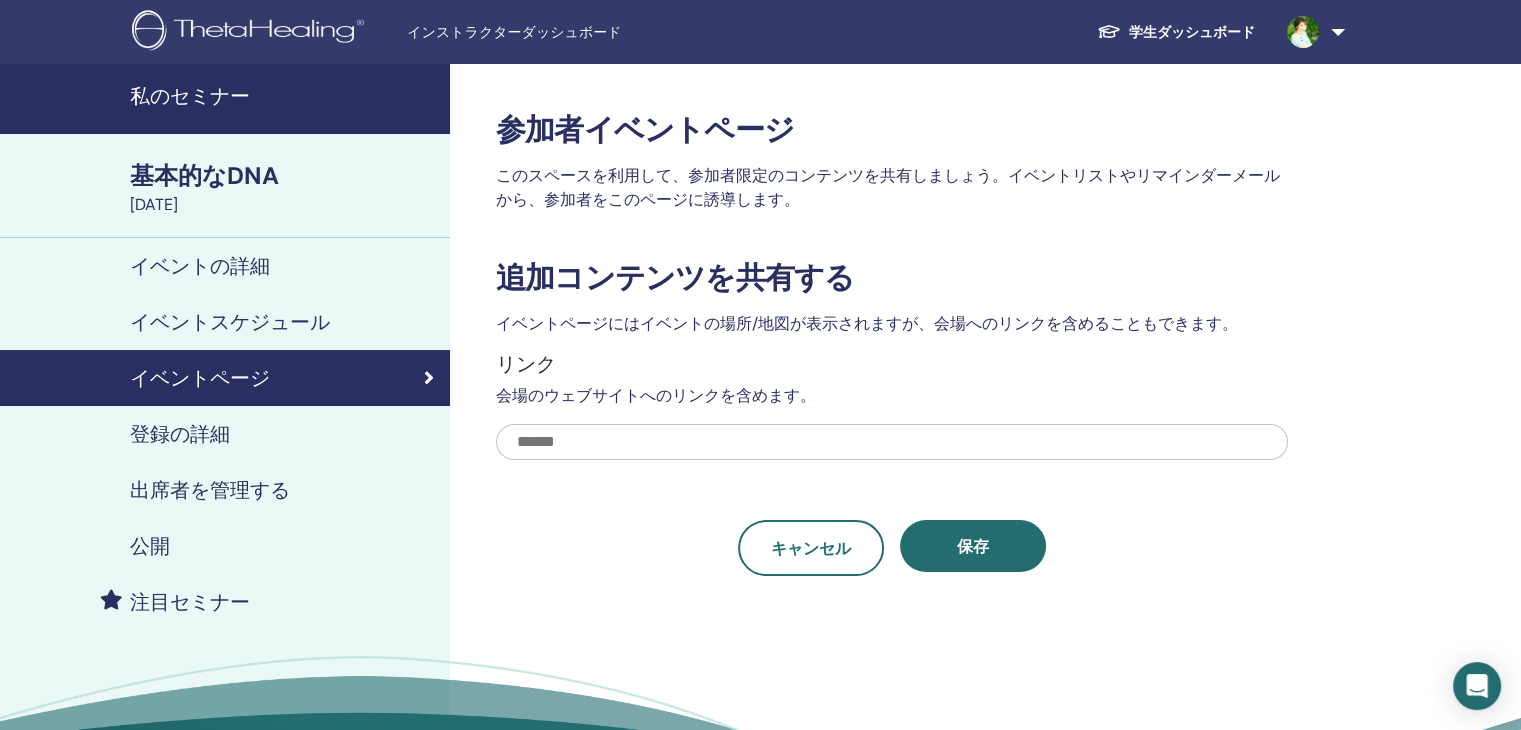 click on "イベントスケジュール" at bounding box center (230, 322) 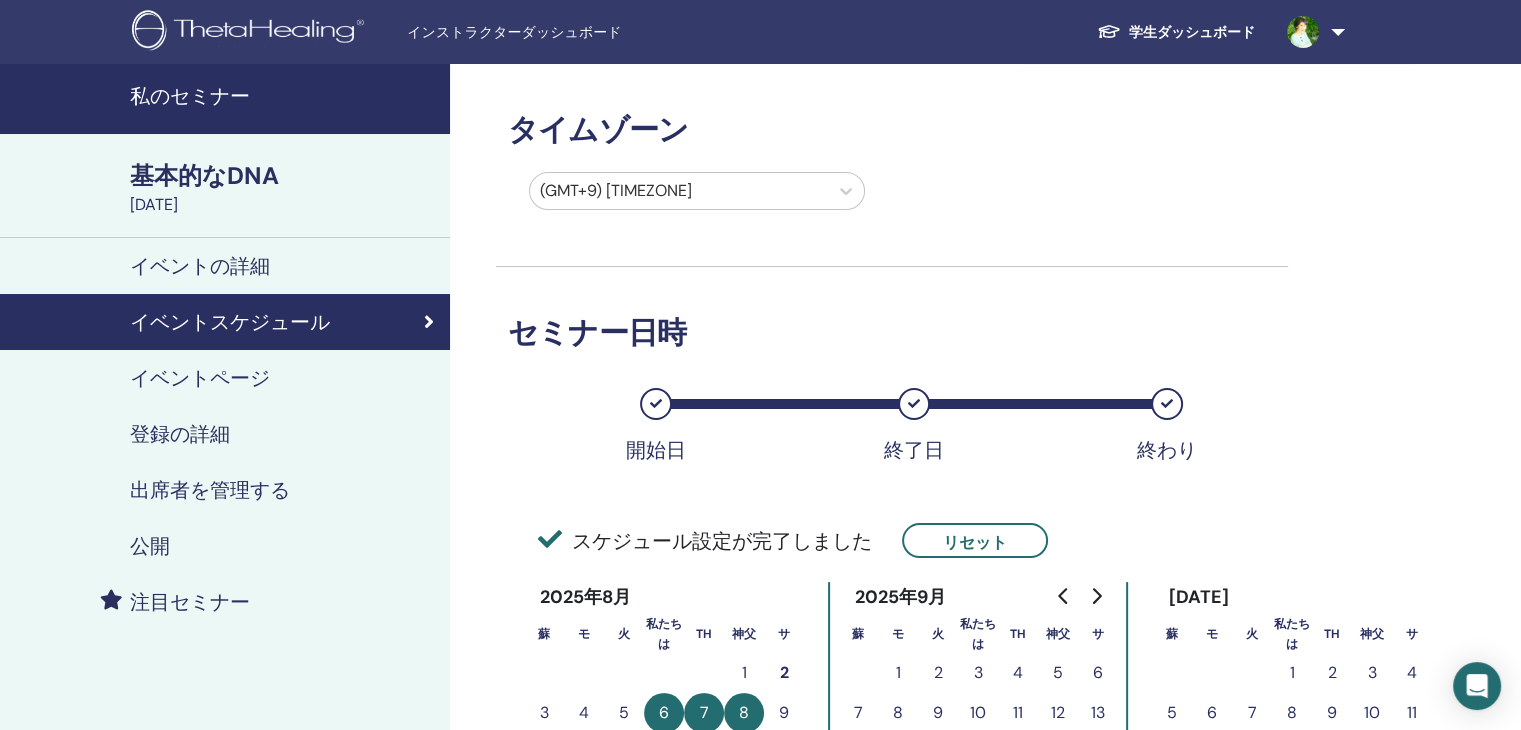 click on "イベントの詳細" at bounding box center (225, 266) 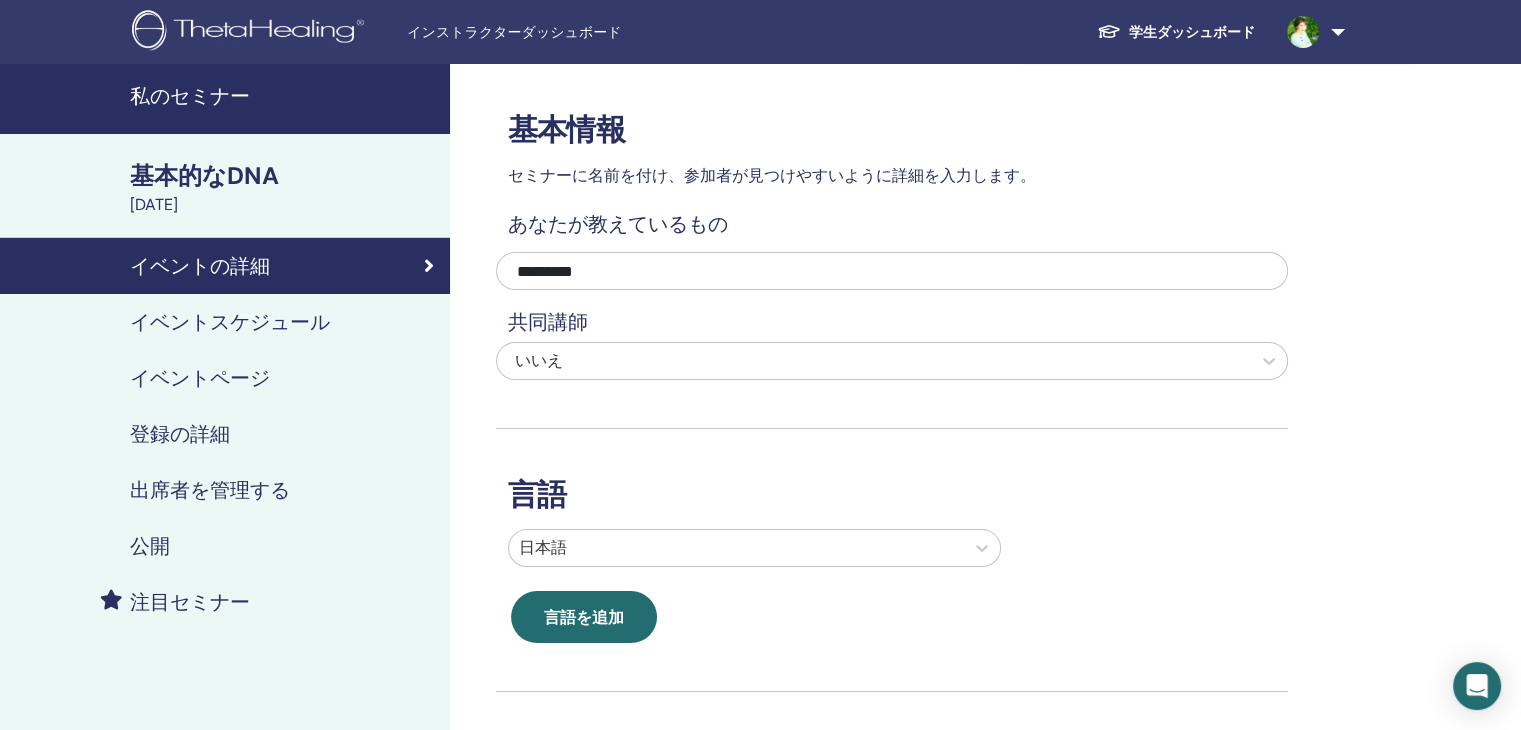 click on "基本的なDNA" at bounding box center (204, 175) 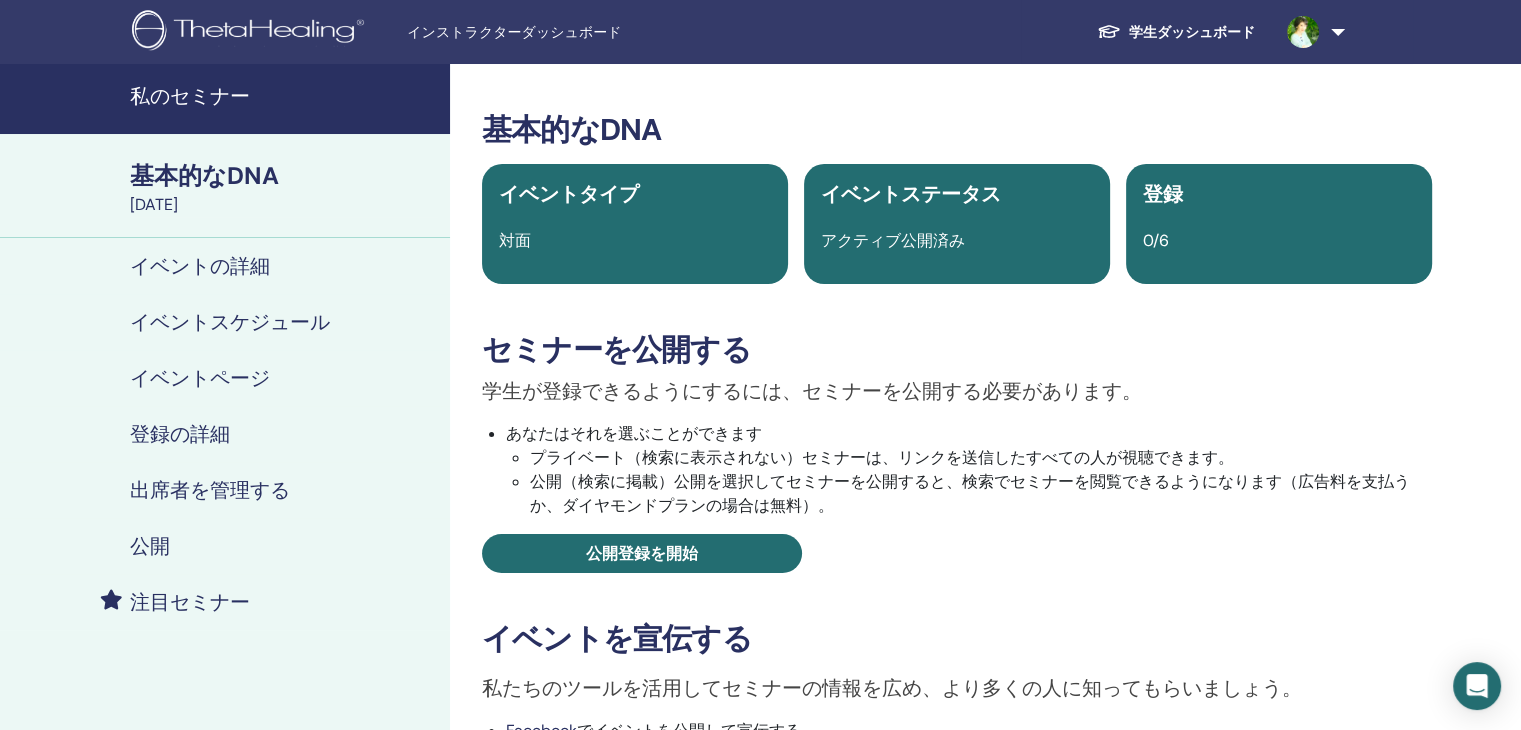 click on "私のセミナー" at bounding box center (190, 96) 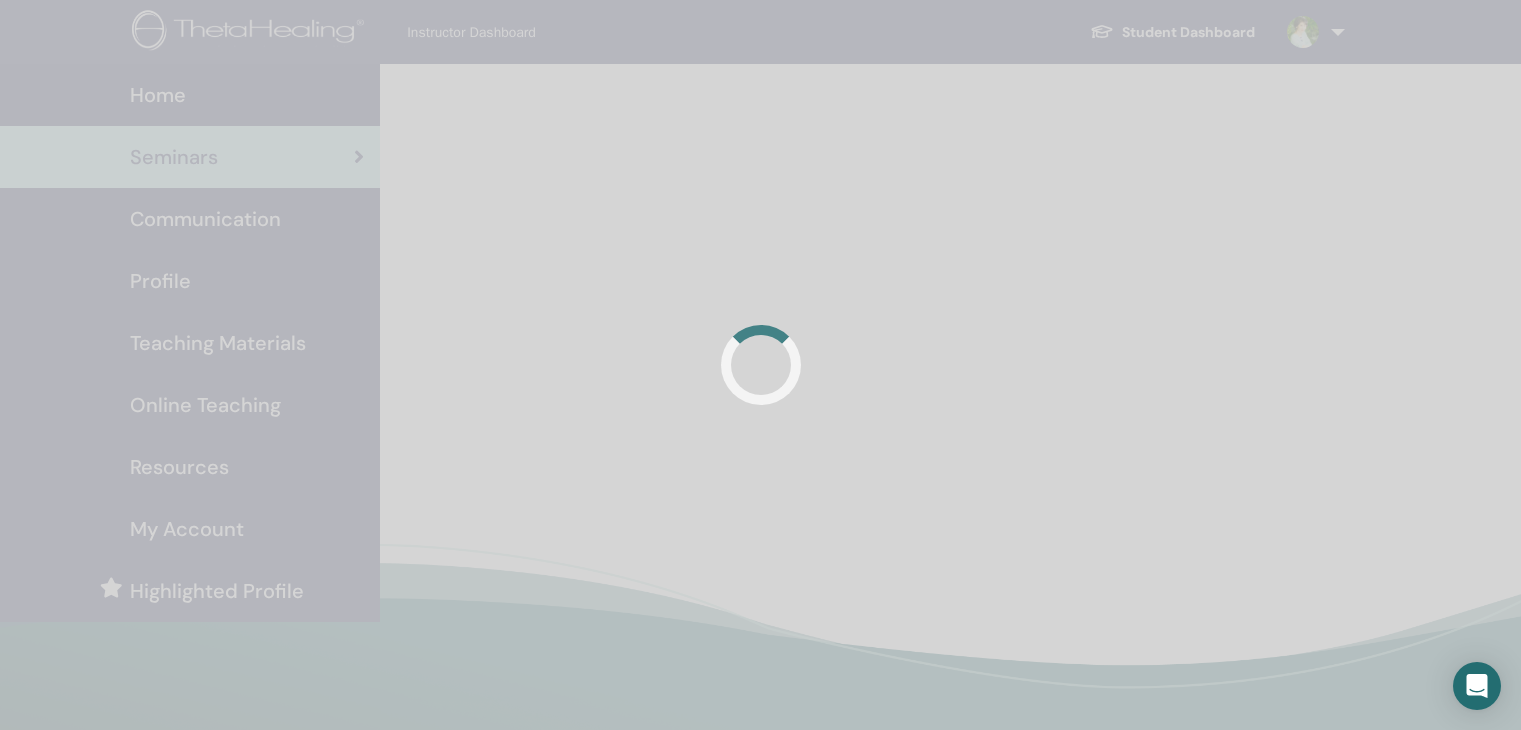 scroll, scrollTop: 0, scrollLeft: 0, axis: both 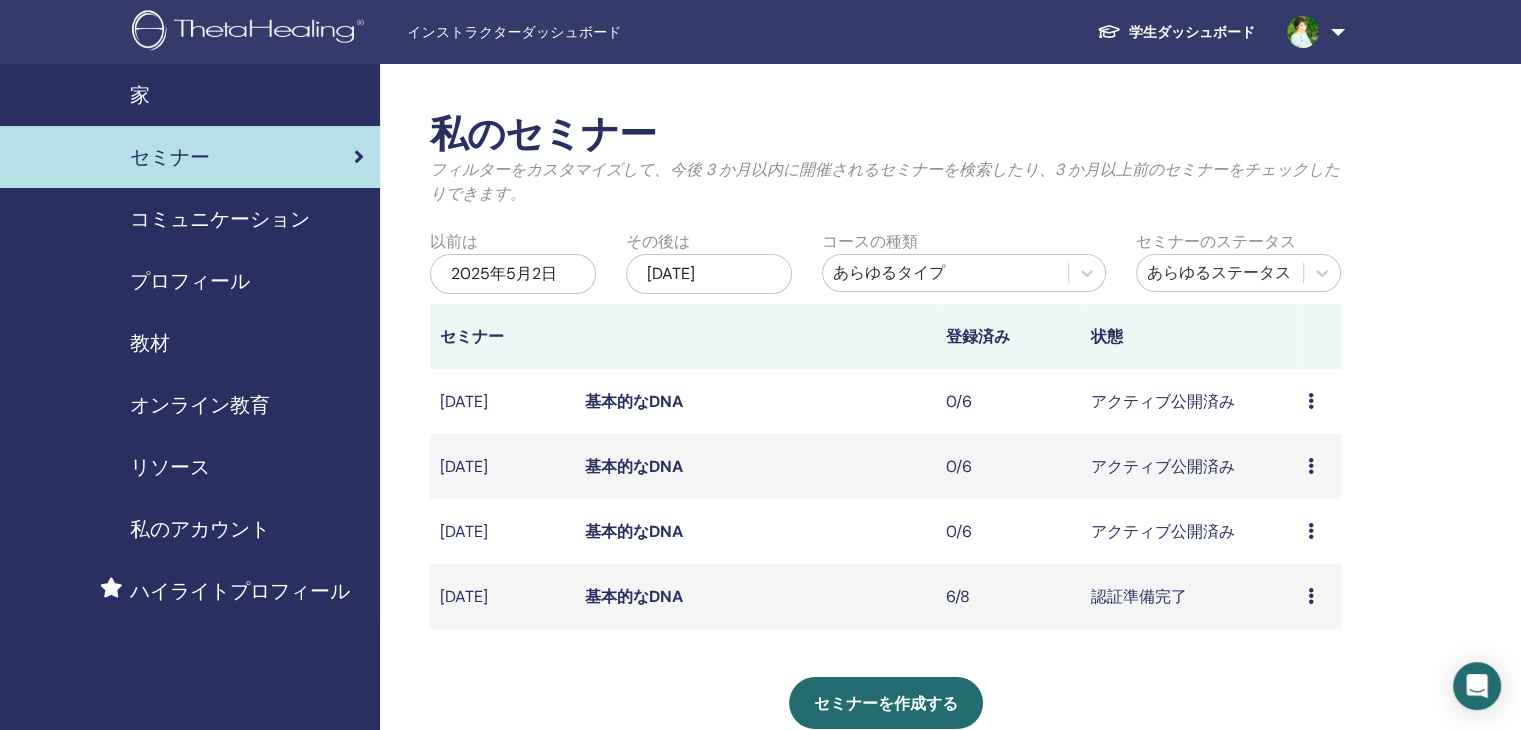 click on "教材" at bounding box center (150, 343) 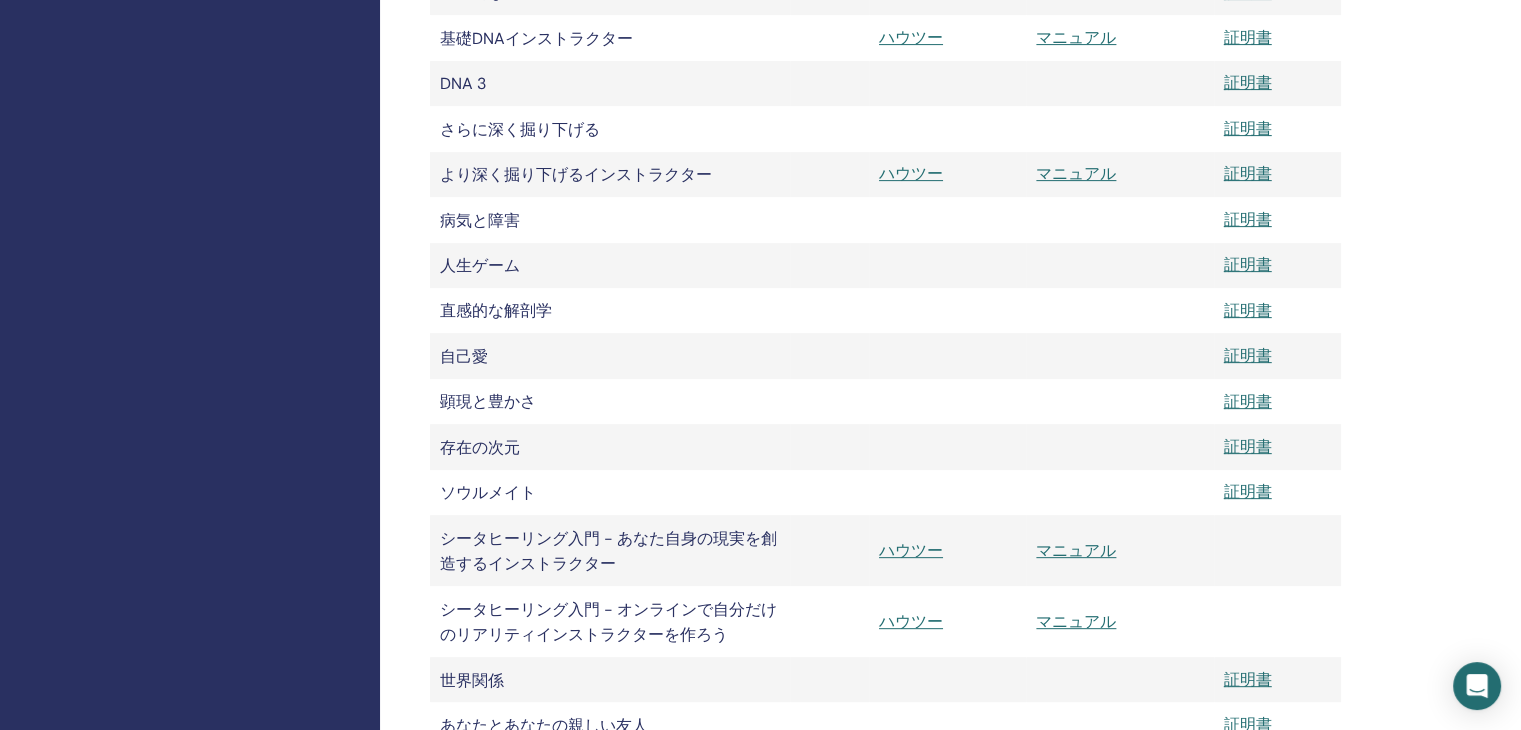 scroll, scrollTop: 700, scrollLeft: 0, axis: vertical 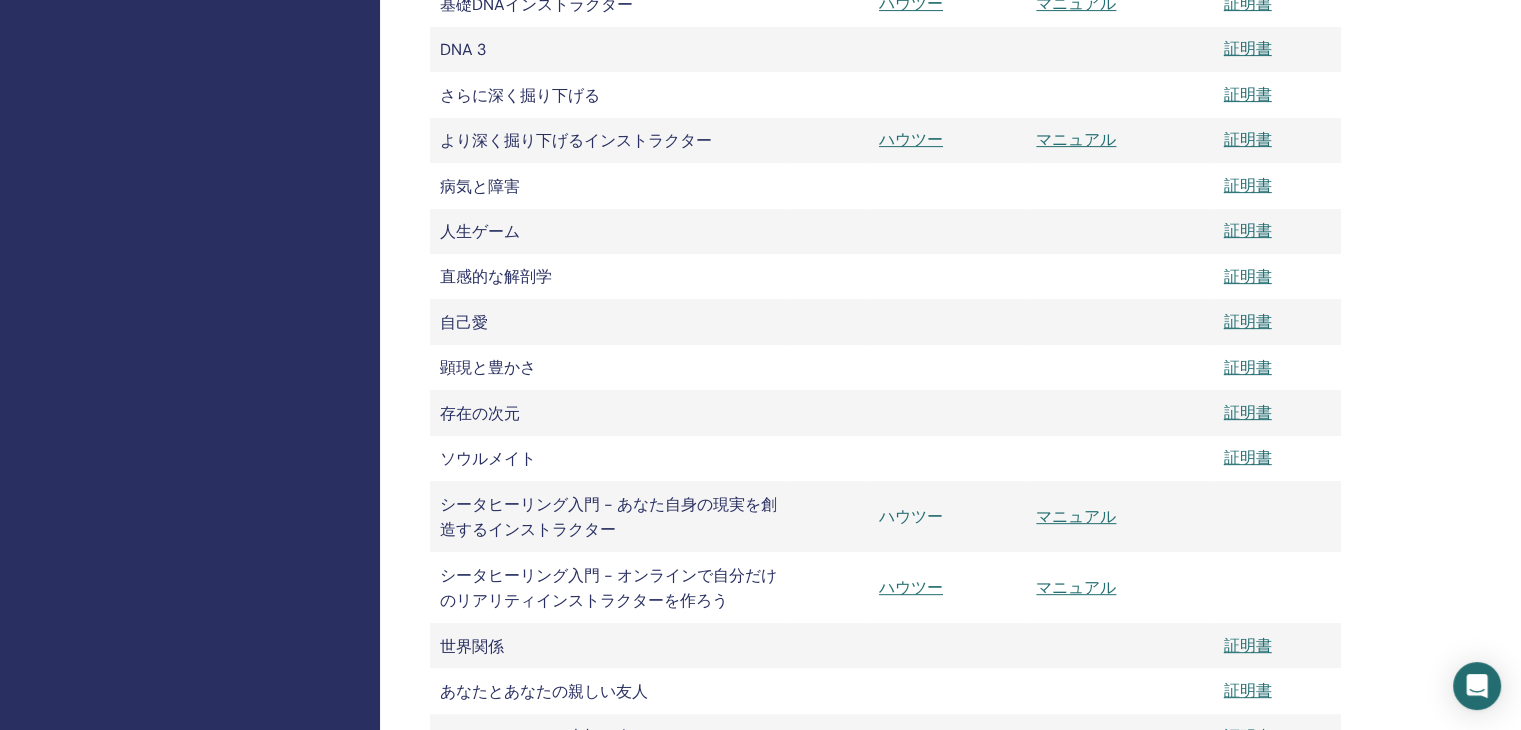 click on "ハウツー" at bounding box center [911, 516] 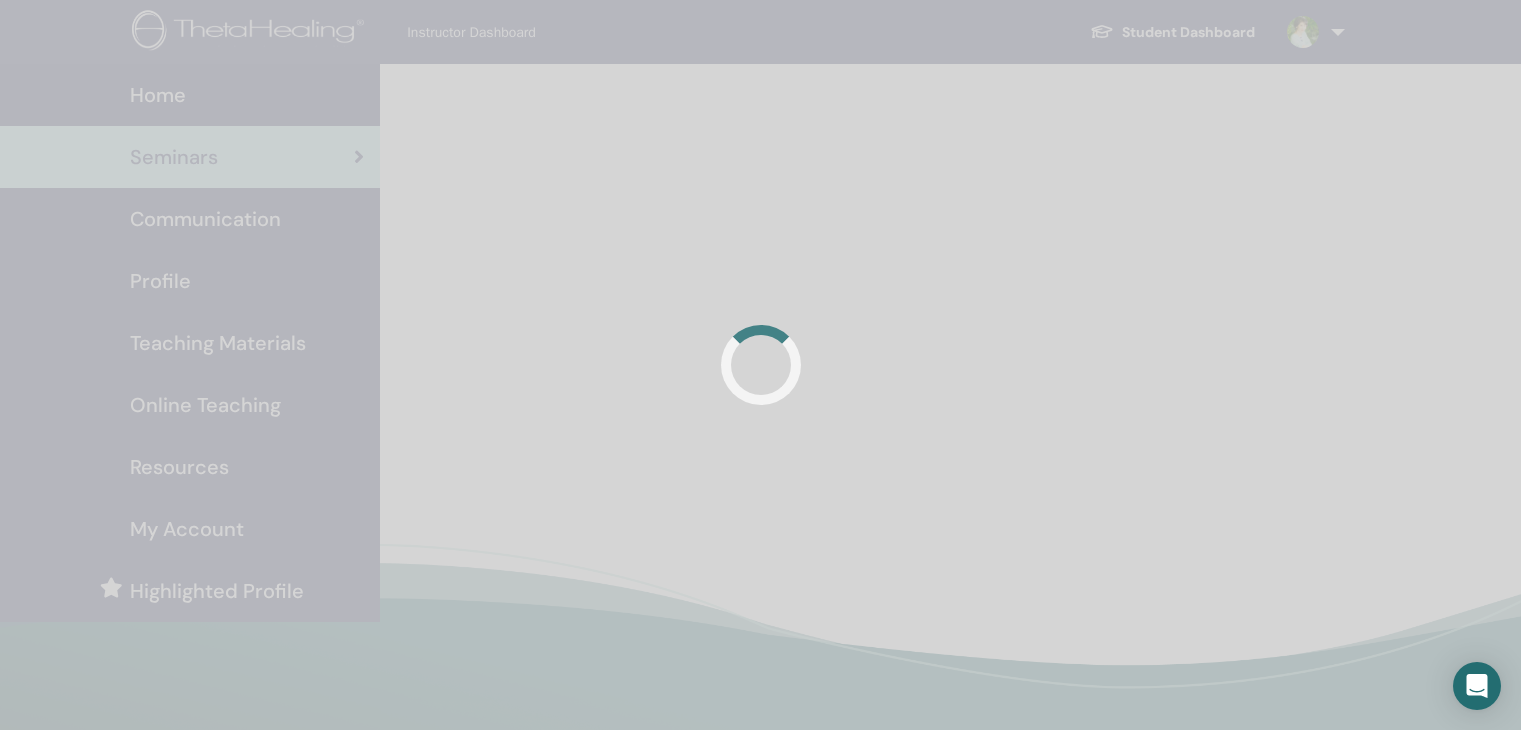 scroll, scrollTop: 0, scrollLeft: 0, axis: both 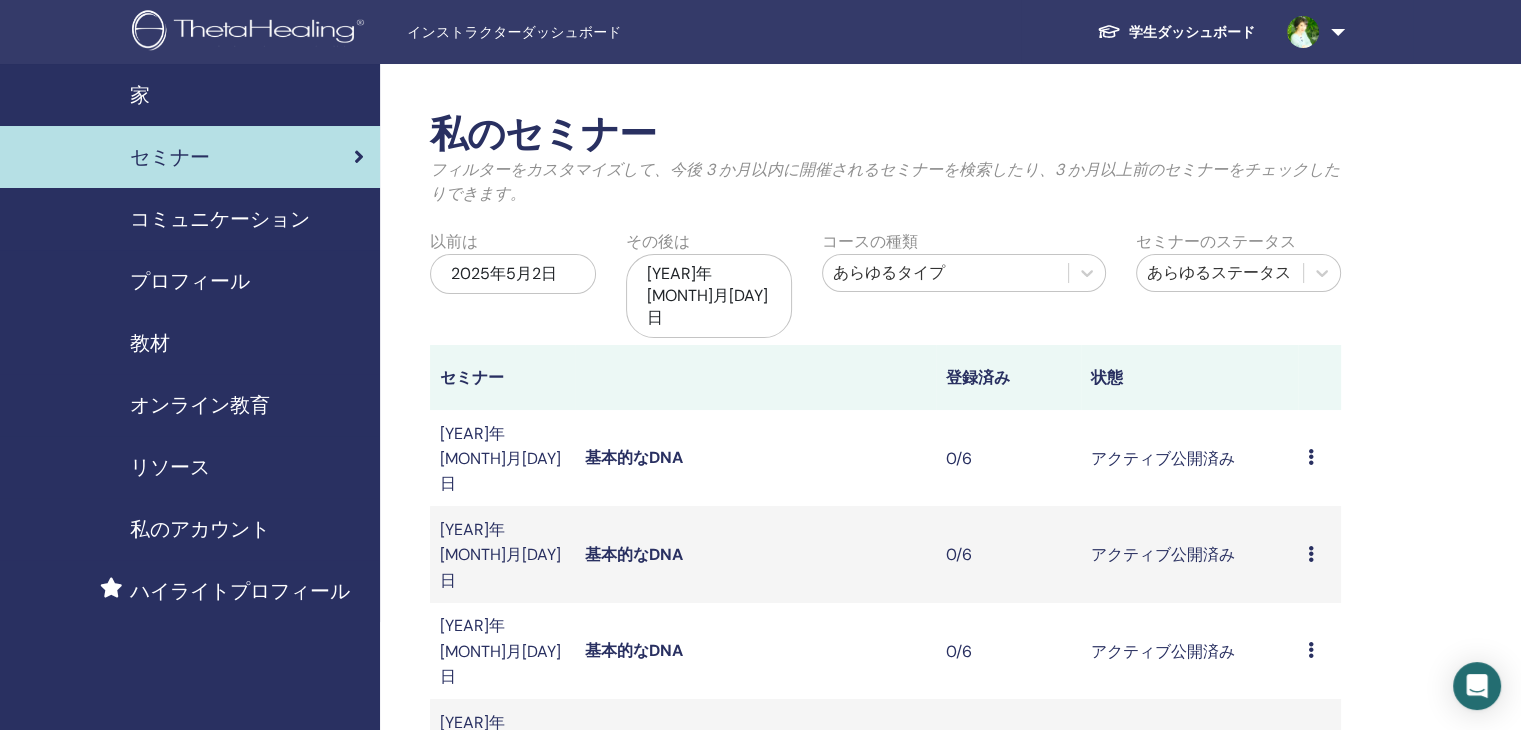 click on "教材" at bounding box center (150, 343) 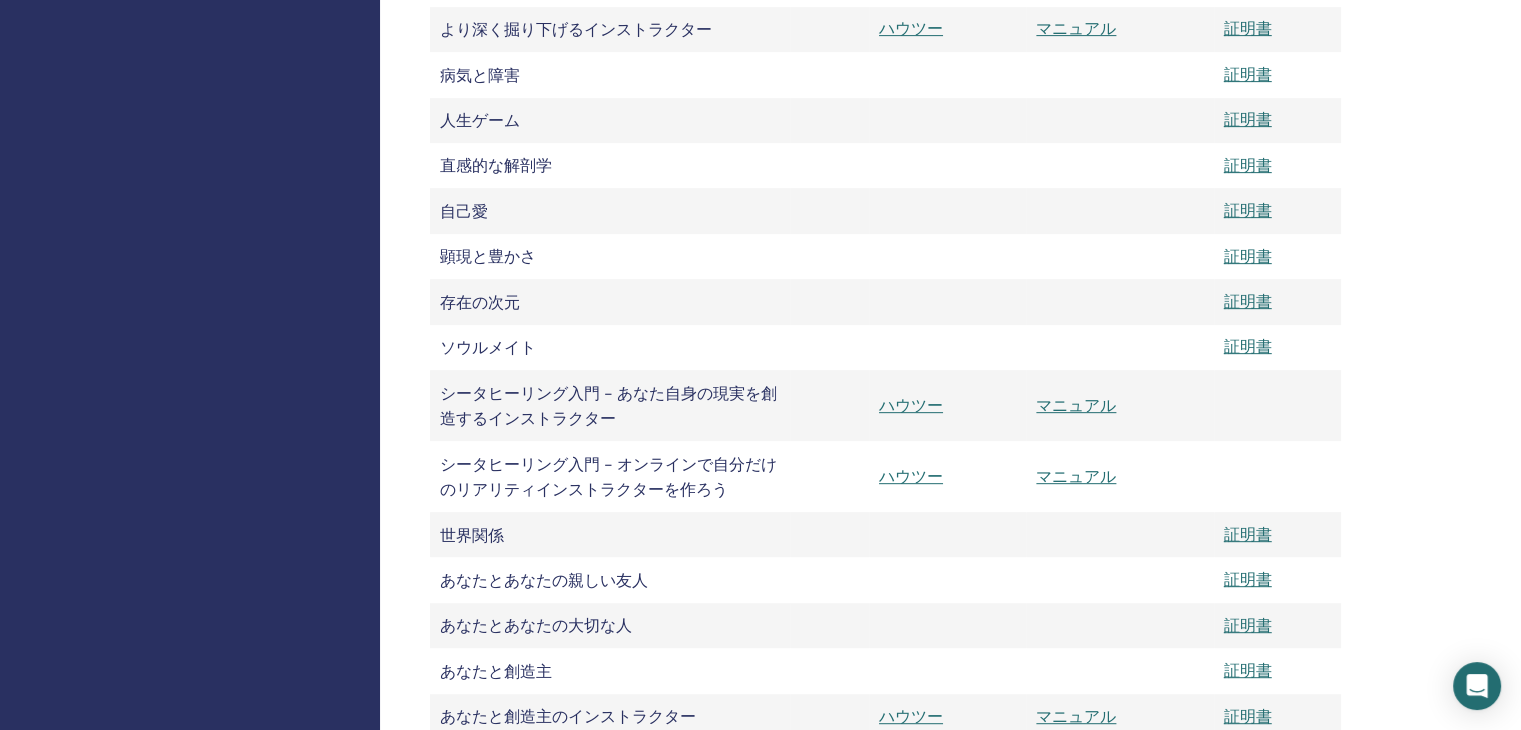 scroll, scrollTop: 800, scrollLeft: 0, axis: vertical 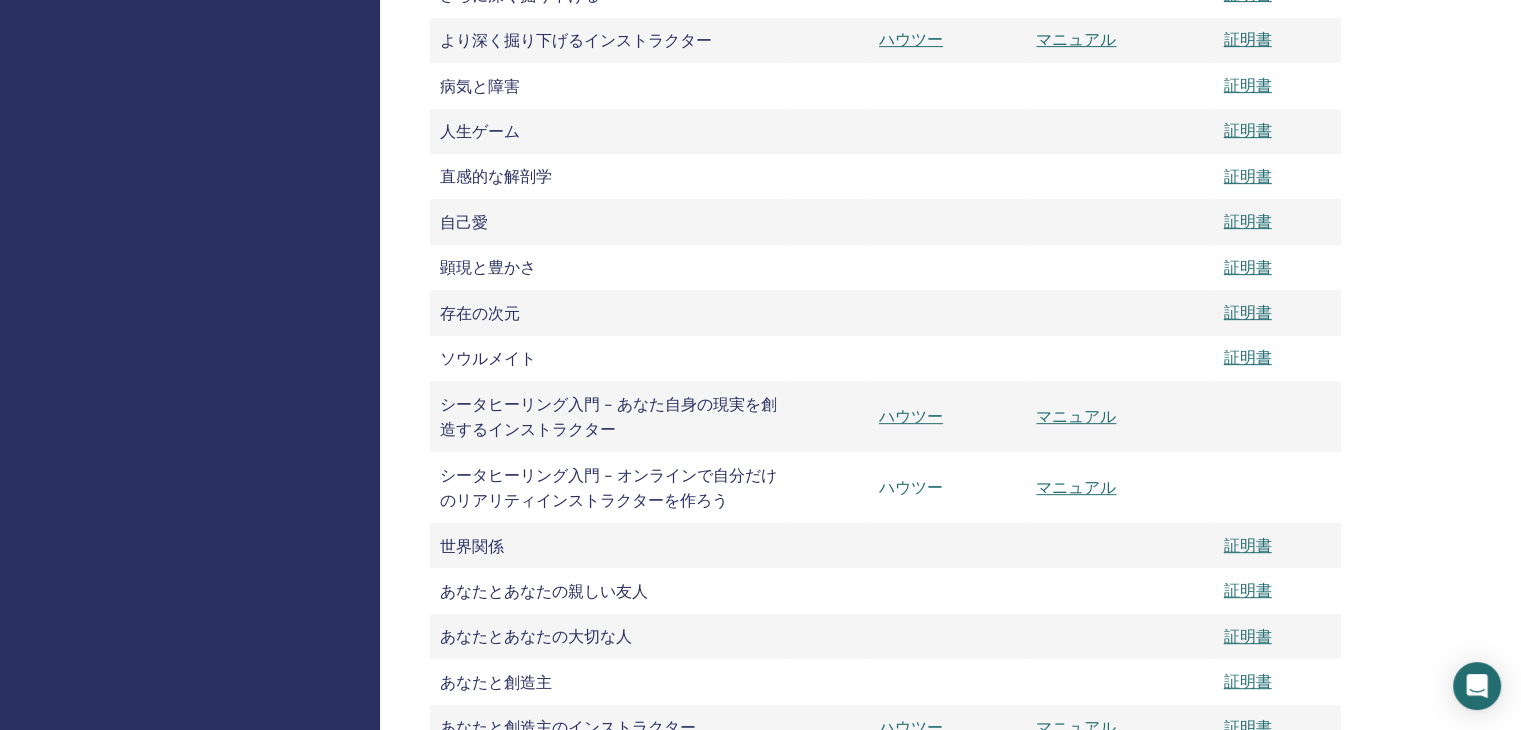 click on "ハウツー" at bounding box center [911, 487] 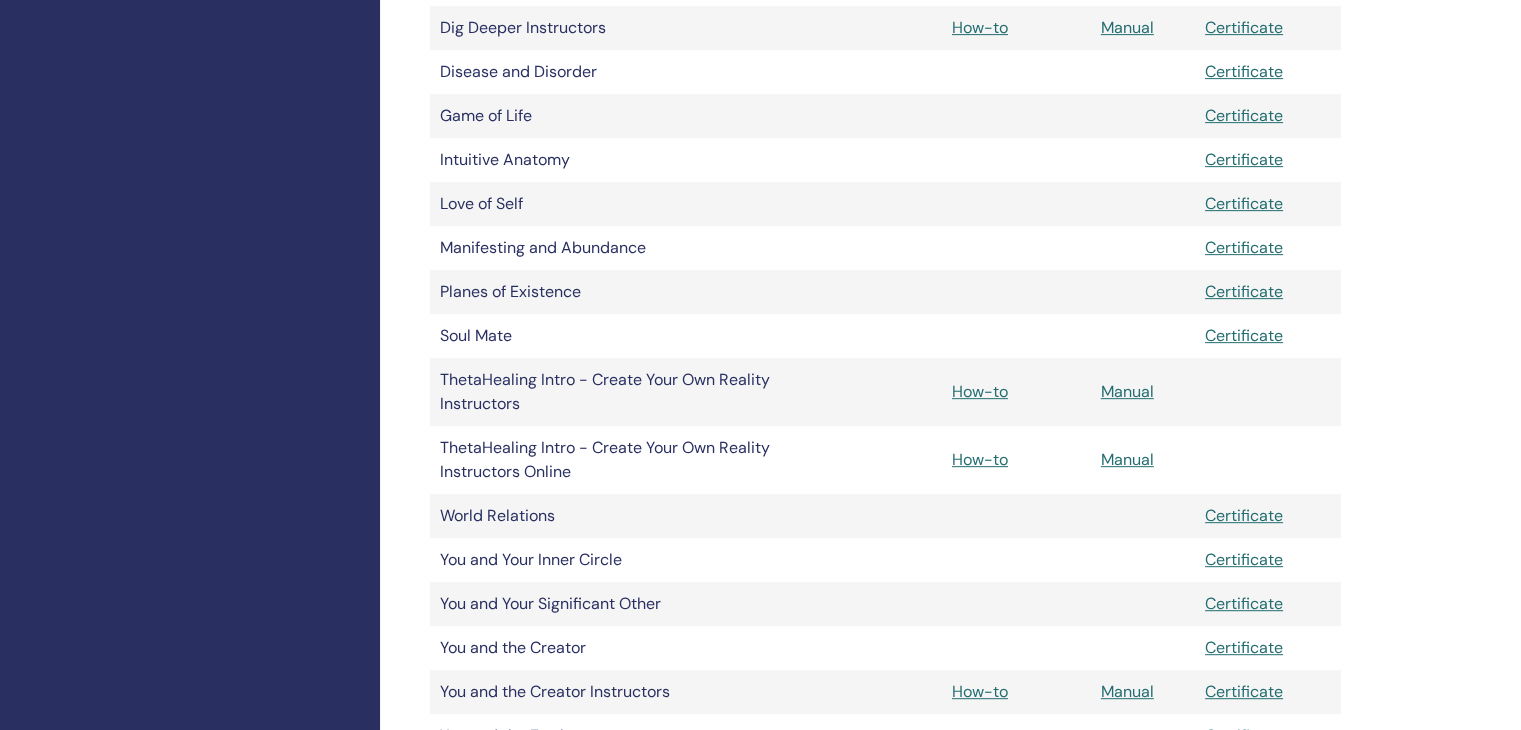 scroll, scrollTop: 800, scrollLeft: 0, axis: vertical 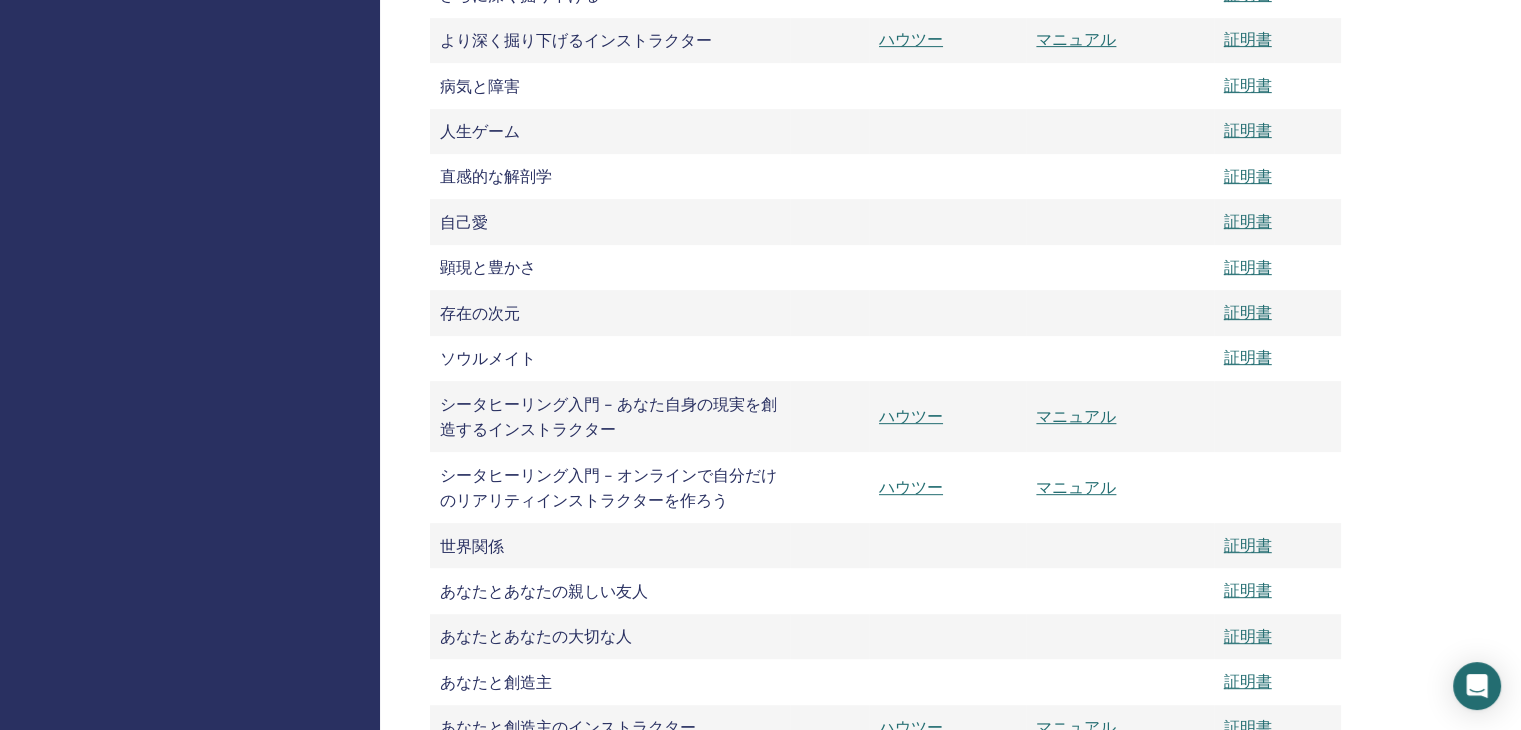 click at bounding box center (1119, 636) 